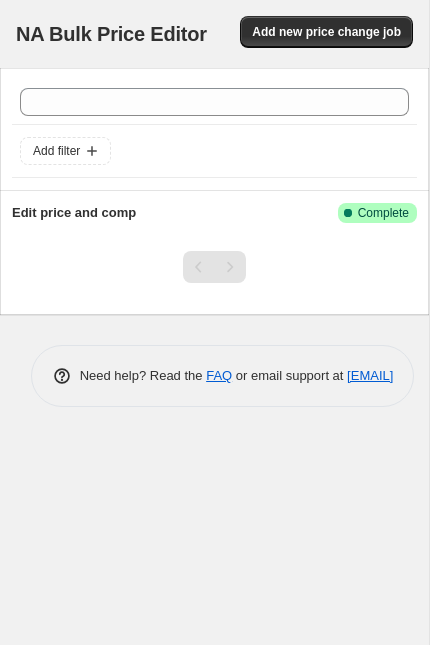 scroll, scrollTop: 0, scrollLeft: 0, axis: both 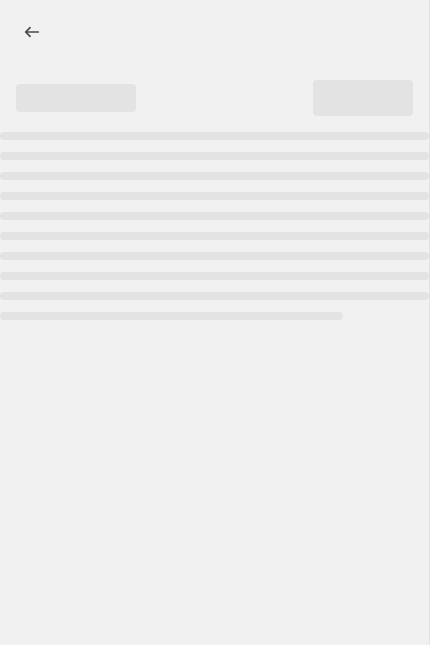 select on "percentage" 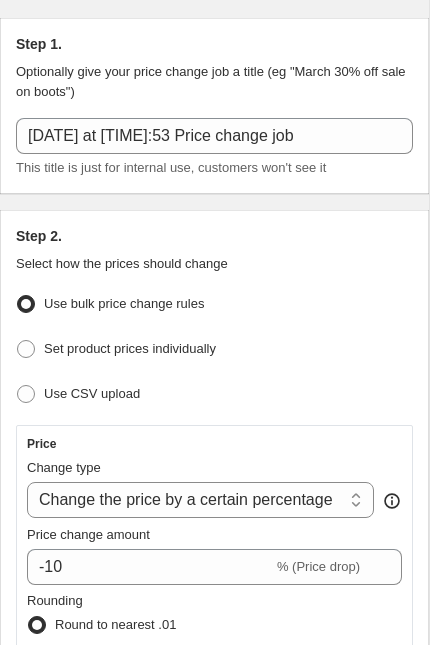 scroll, scrollTop: 124, scrollLeft: 0, axis: vertical 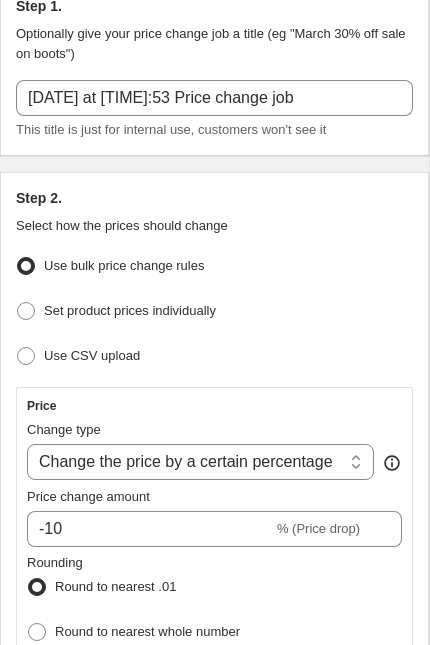 click on "Set product prices individually" at bounding box center (130, 310) 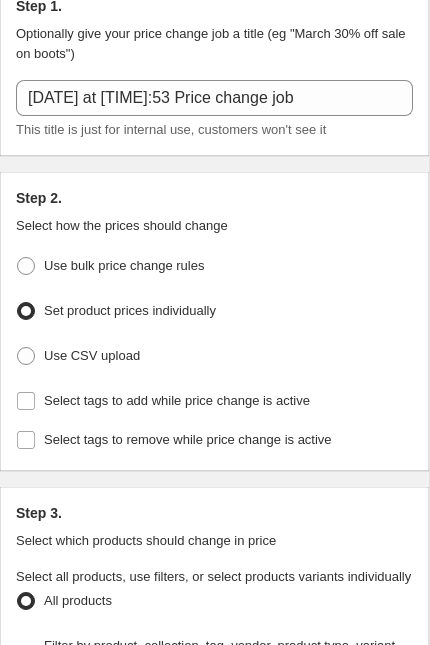 click on "Step 2. Select how the prices should change Use bulk price change rules Set product prices individually Use CSV upload Select tags to add while price change is active Select tags to remove while price change is active" at bounding box center [214, 321] 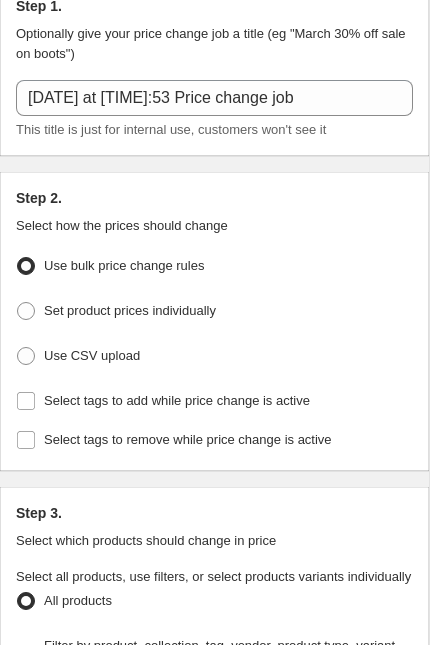 select on "percentage" 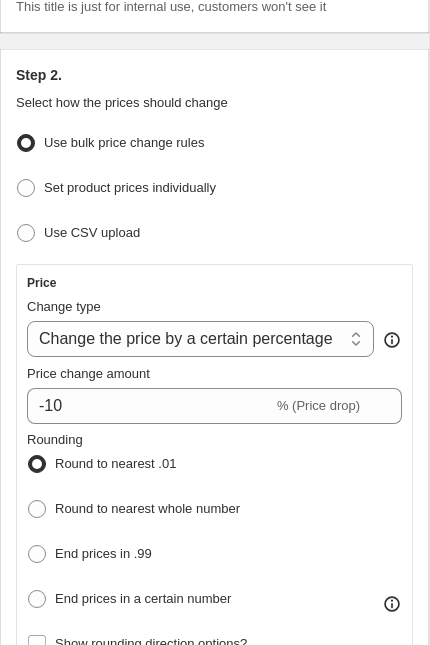 scroll, scrollTop: 301, scrollLeft: 0, axis: vertical 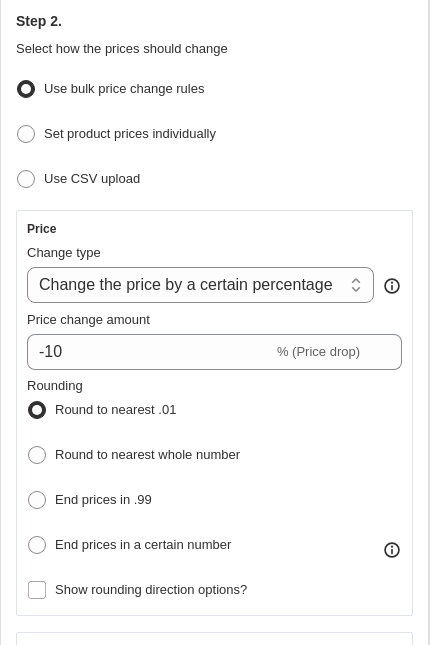 click on "Change the price to a certain amount Change the price by a certain amount Change the price by a certain percentage Change the price to the current compare at price (price before sale) Change the price by a certain amount relative to the compare at price Change the price by a certain percentage relative to the compare at price Don't change the price Change the price by a certain percentage relative to the cost per item Change price to certain cost margin" at bounding box center (200, 285) 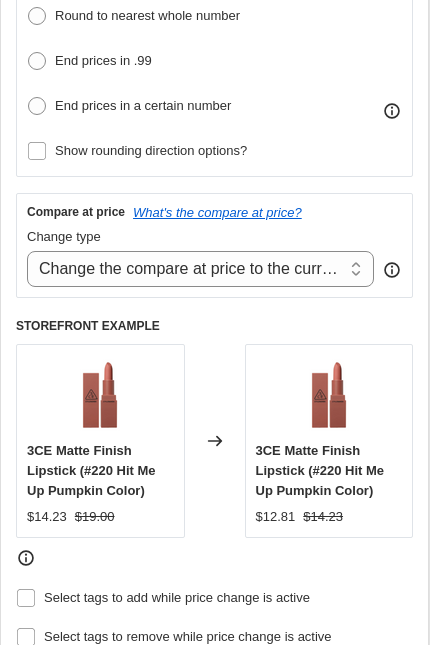scroll, scrollTop: 773, scrollLeft: 0, axis: vertical 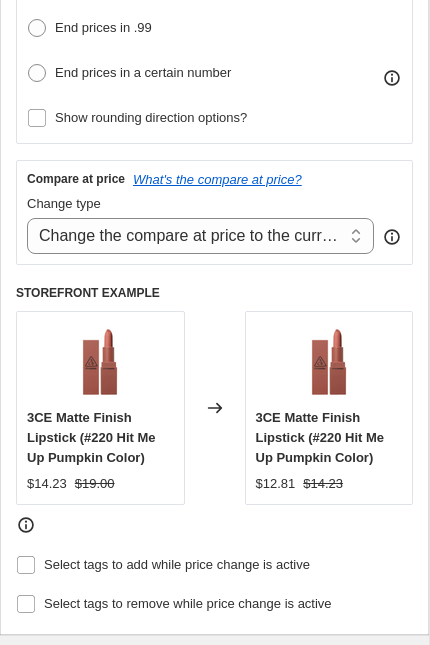 click on "Change the compare at price to the current price (sale) Change the compare at price to a certain amount Change the compare at price by a certain amount Change the compare at price by a certain percentage Change the compare at price by a certain amount relative to the actual price Change the compare at price by a certain percentage relative to the actual price Don't change the compare at price Remove the compare at price" at bounding box center (200, 236) 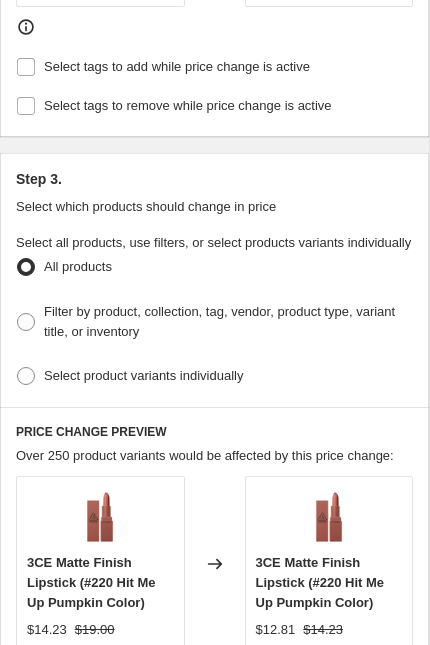 scroll, scrollTop: 1273, scrollLeft: 0, axis: vertical 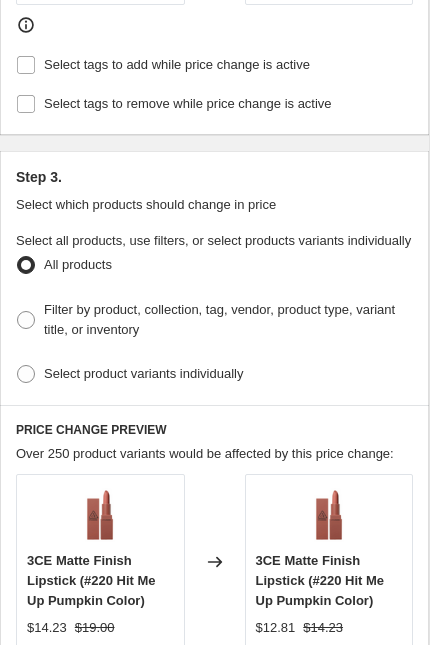 click on "Filter by product, collection, tag, vendor, product type, variant title, or inventory" at bounding box center [219, 319] 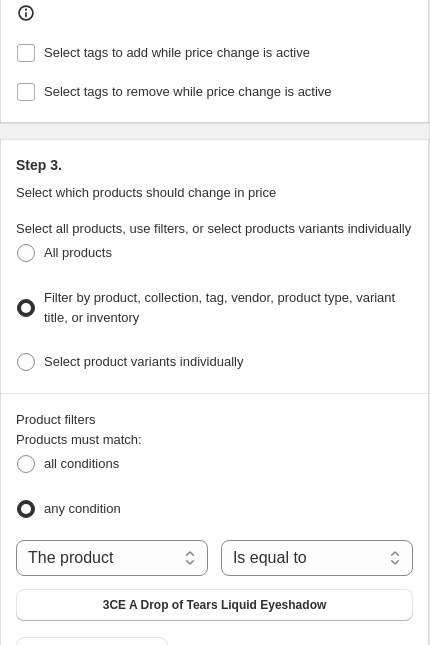 scroll, scrollTop: 1400, scrollLeft: 0, axis: vertical 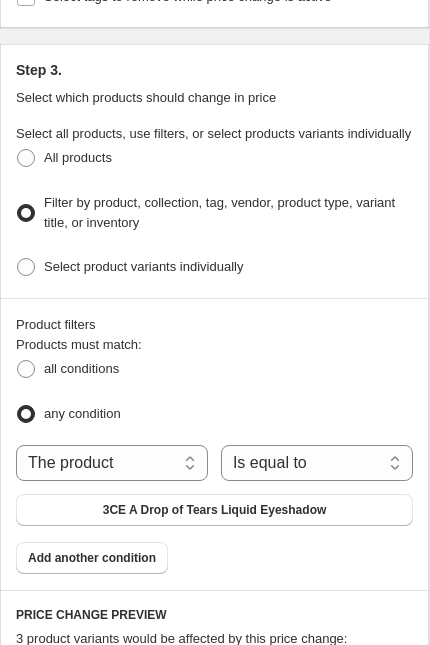 click on "The product The product's collection The product's tag The product's vendor The product's type The product's status The variant's title Inventory quantity" at bounding box center (112, 463) 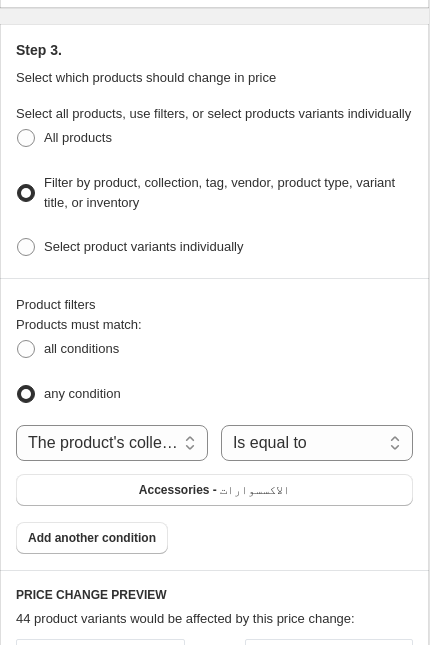 click on "Accessories - الاكسسوارات" at bounding box center (214, 490) 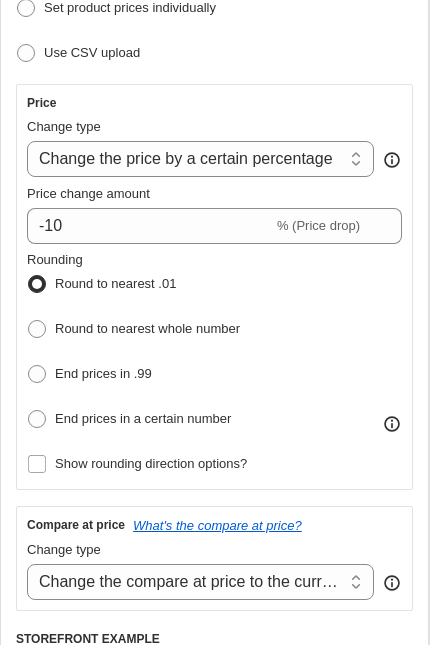 scroll, scrollTop: 421, scrollLeft: 0, axis: vertical 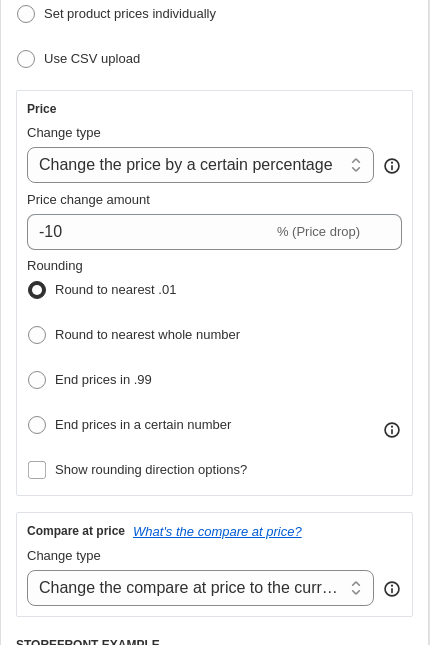 click on "Change the price to a certain amount Change the price by a certain amount Change the price by a certain percentage Change the price to the current compare at price (price before sale) Change the price by a certain amount relative to the compare at price Change the price by a certain percentage relative to the compare at price Don't change the price Change the price by a certain percentage relative to the cost per item Change price to certain cost margin" at bounding box center (200, 165) 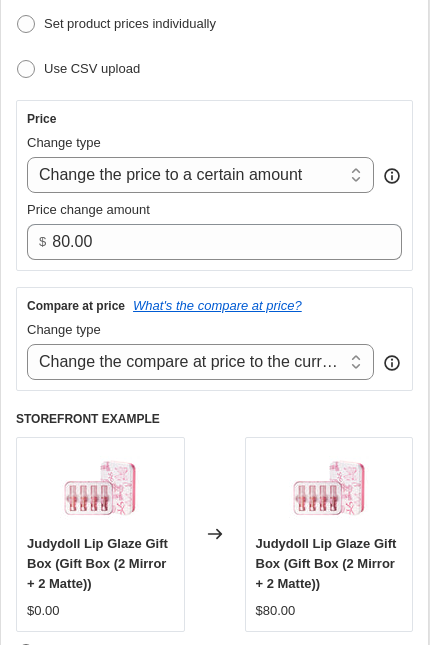 scroll, scrollTop: 403, scrollLeft: 0, axis: vertical 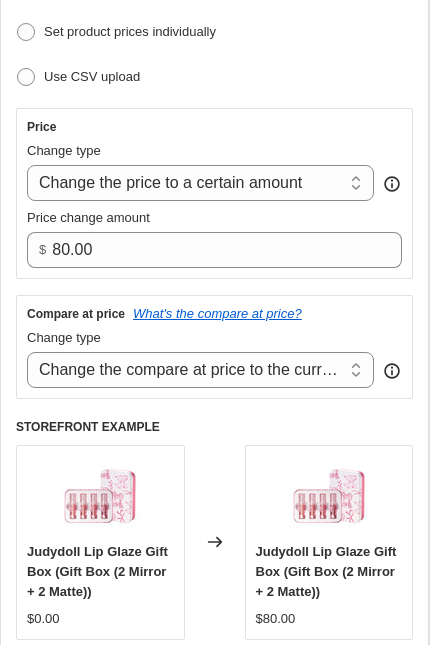 click on "Change the price to a certain amount Change the price by a certain amount Change the price by a certain percentage Change the price to the current compare at price (price before sale) Change the price by a certain amount relative to the compare at price Change the price by a certain percentage relative to the compare at price Don't change the price Change the price by a certain percentage relative to the cost per item Change price to certain cost margin" at bounding box center [200, 183] 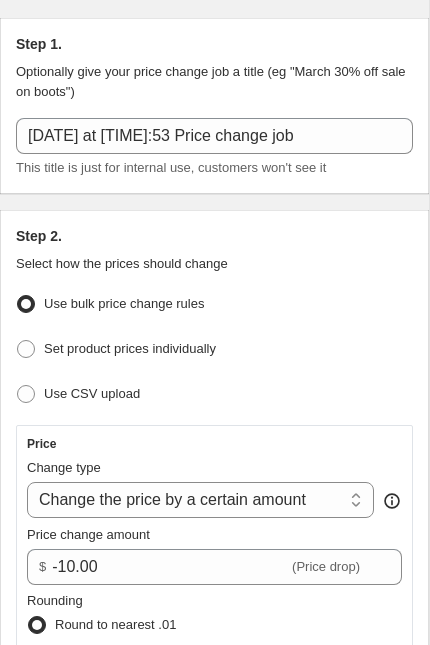 scroll, scrollTop: 87, scrollLeft: 0, axis: vertical 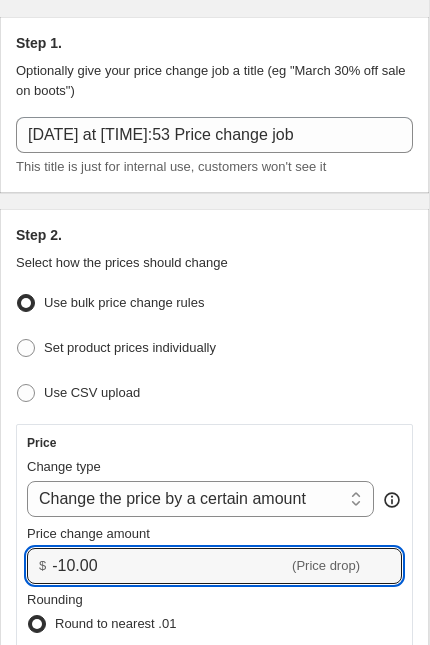 click on "-10.00" at bounding box center (170, 566) 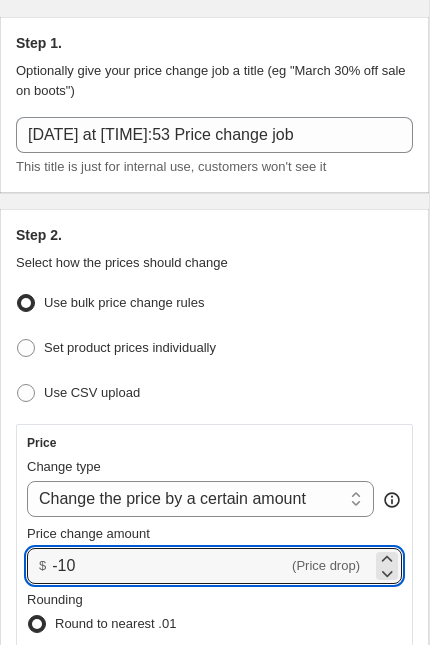 type on "-1" 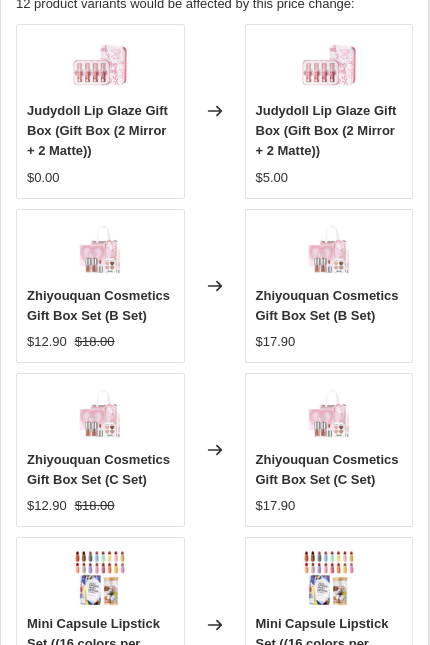 scroll, scrollTop: 2016, scrollLeft: 0, axis: vertical 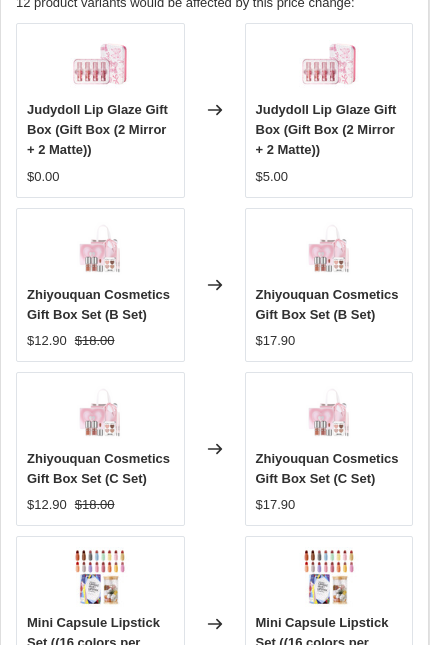 click at bounding box center (63, 907) 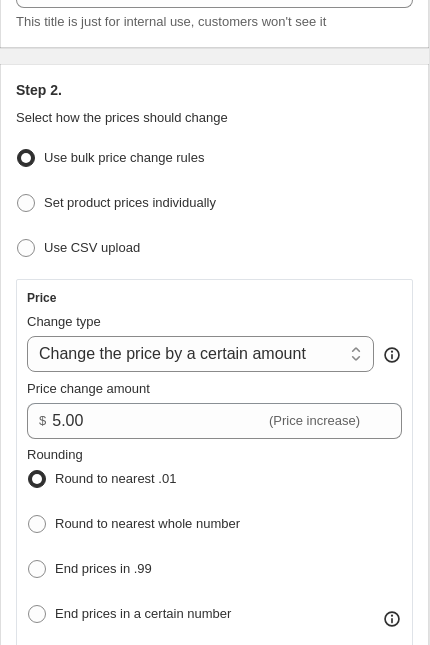 scroll, scrollTop: 221, scrollLeft: 0, axis: vertical 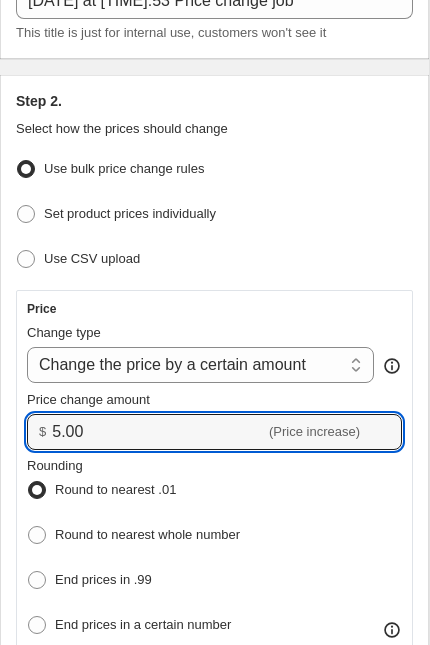 click on "5.00" at bounding box center [158, 432] 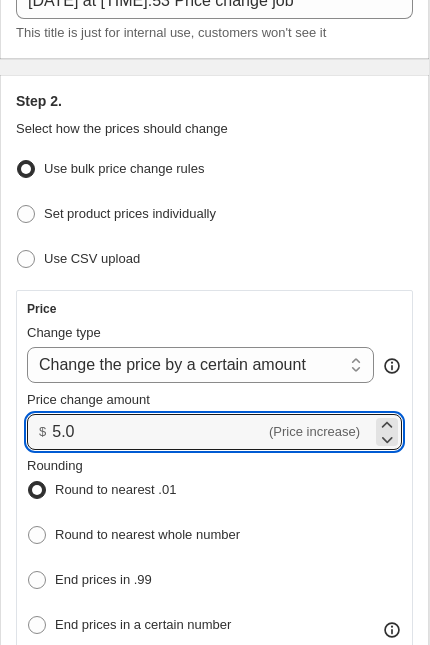 type on "5" 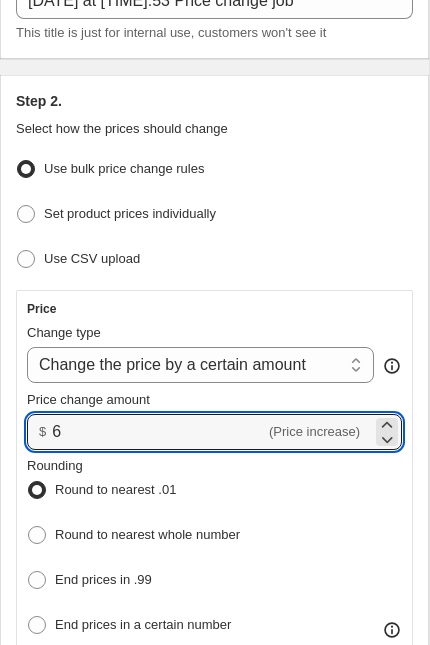 type on "6.00" 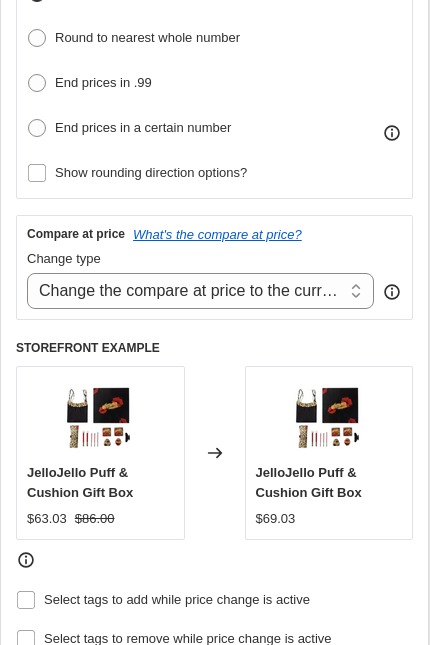 scroll, scrollTop: 726, scrollLeft: 0, axis: vertical 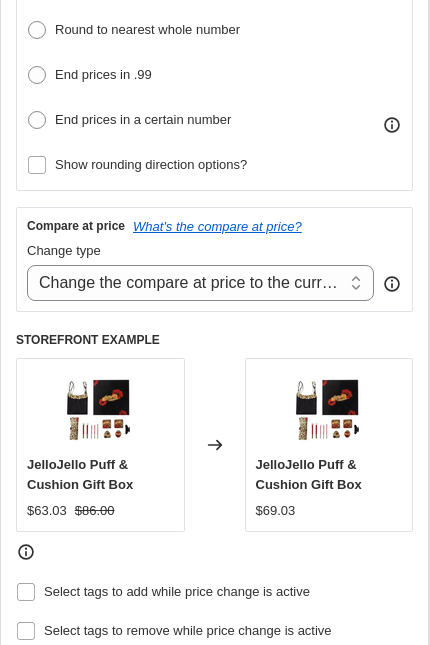 click on "Change the compare at price to the current price (sale) Change the compare at price to a certain amount Change the compare at price by a certain amount Change the compare at price by a certain percentage Change the compare at price by a certain amount relative to the actual price Change the compare at price by a certain percentage relative to the actual price Don't change the compare at price Remove the compare at price" at bounding box center [200, 283] 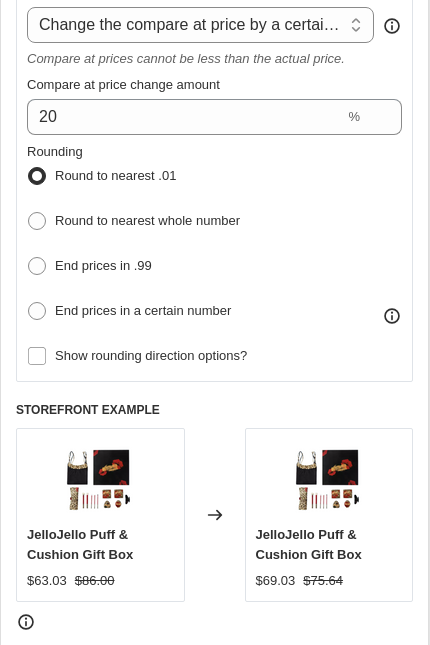 scroll, scrollTop: 881, scrollLeft: 0, axis: vertical 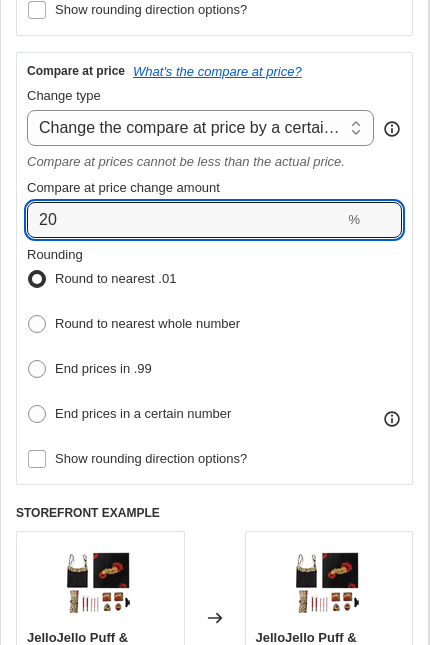 click on "20" at bounding box center (185, 220) 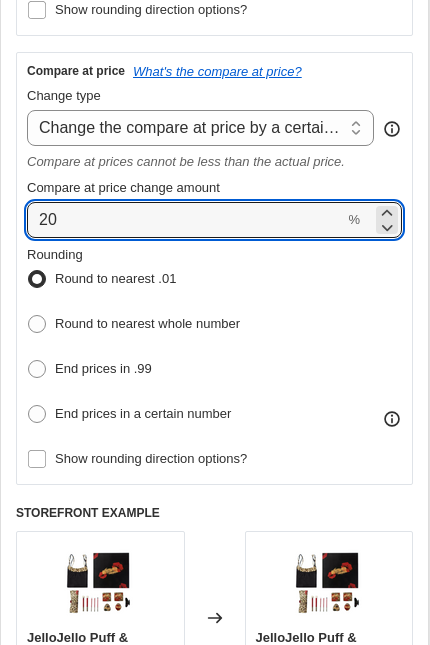 type on "2" 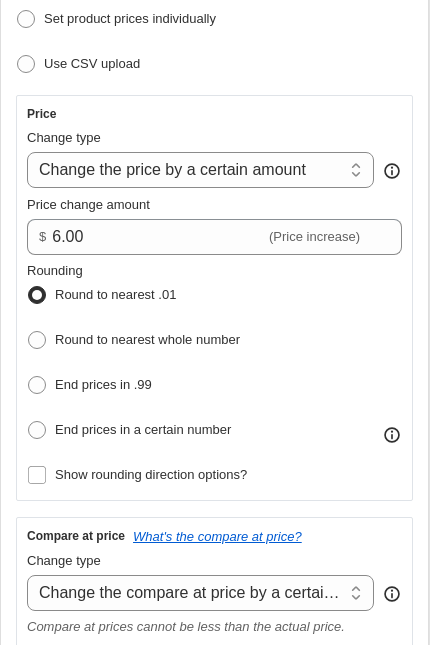 scroll, scrollTop: 489, scrollLeft: 0, axis: vertical 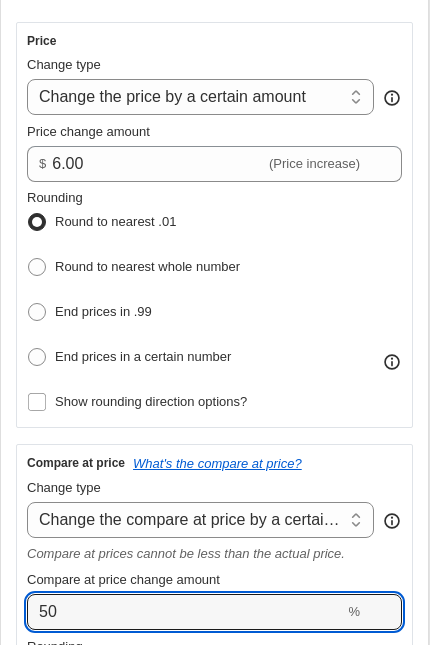 click on "50" at bounding box center (185, 612) 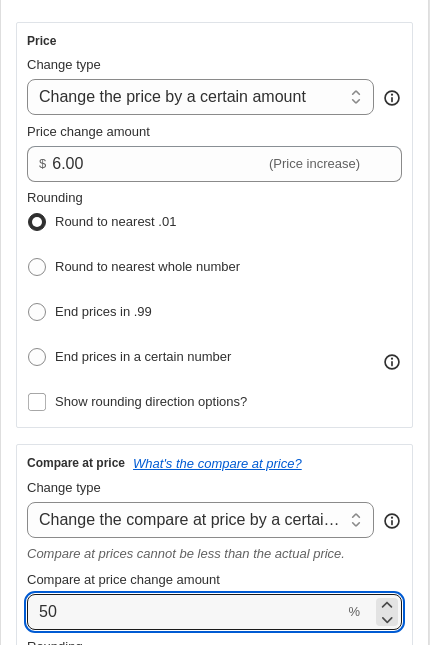 type on "5" 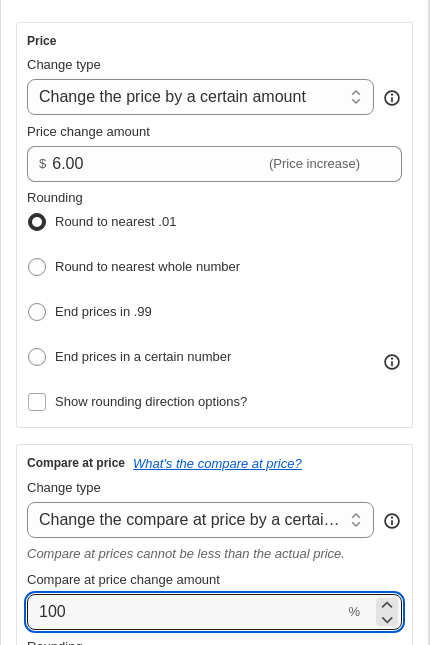 type on "100" 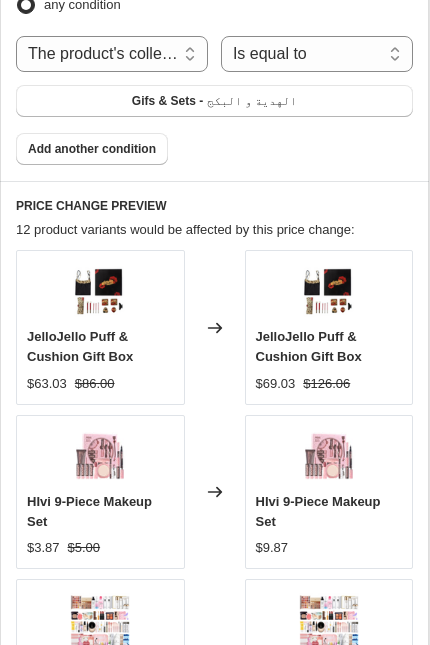 scroll, scrollTop: 2120, scrollLeft: 0, axis: vertical 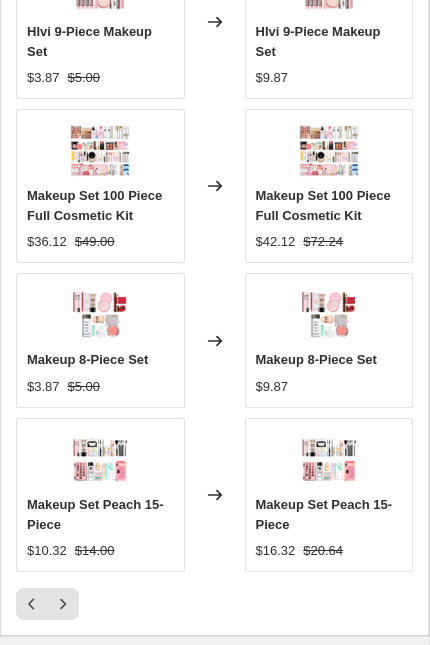 click at bounding box center (63, 604) 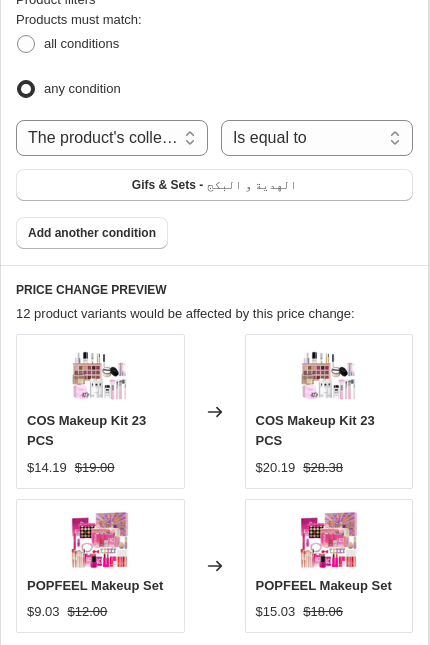 scroll, scrollTop: 2012, scrollLeft: 0, axis: vertical 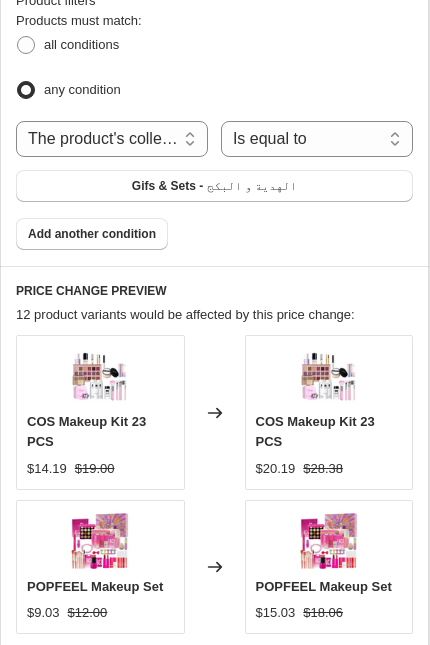 click at bounding box center (63, 666) 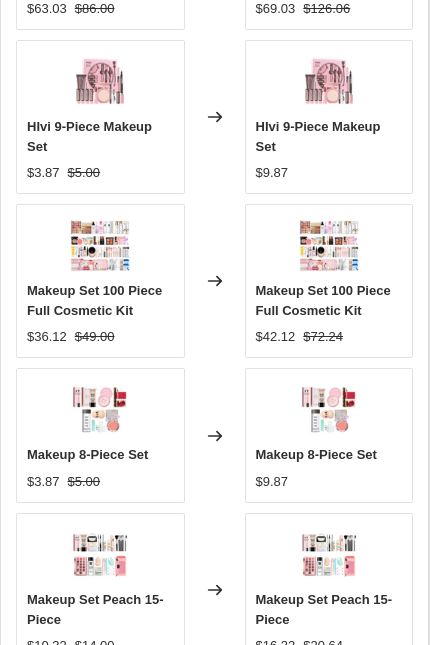 scroll, scrollTop: 2439, scrollLeft: 0, axis: vertical 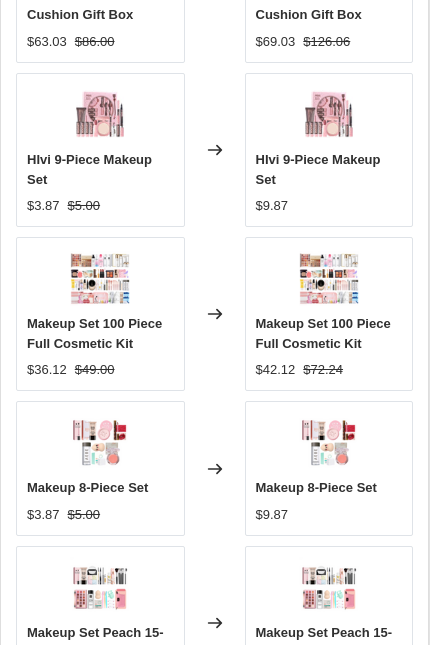 click at bounding box center [32, 732] 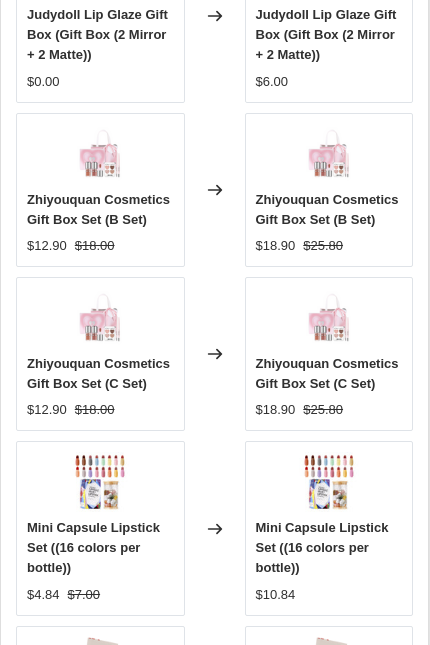 click at bounding box center [32, 812] 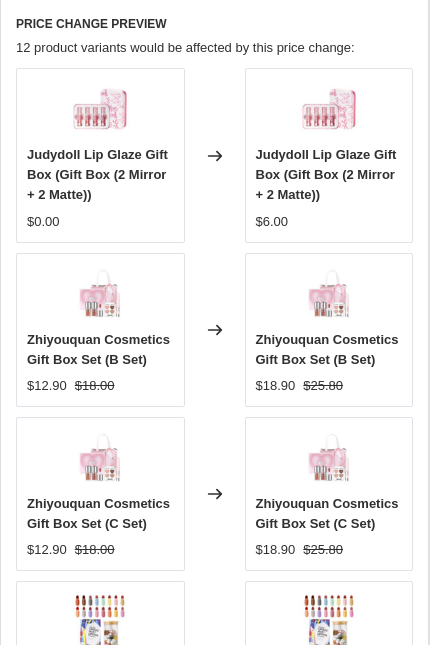 scroll, scrollTop: 2394, scrollLeft: 0, axis: vertical 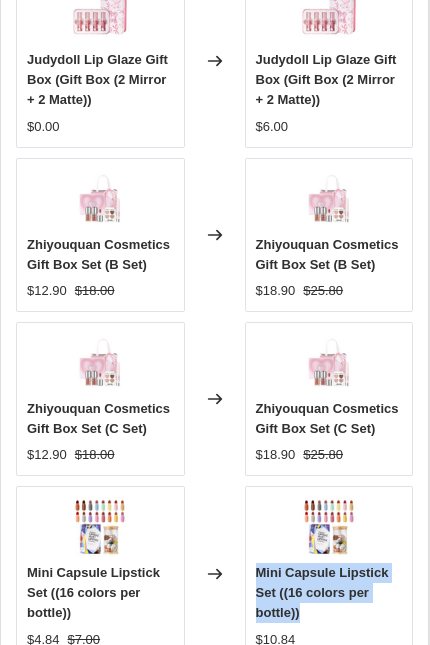 copy on "Mini Capsule Lipstick Set ((16 colors per bottle))" 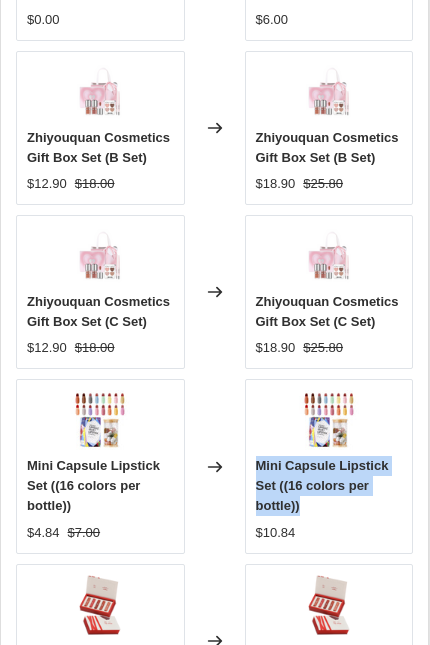 scroll, scrollTop: 2521, scrollLeft: 0, axis: vertical 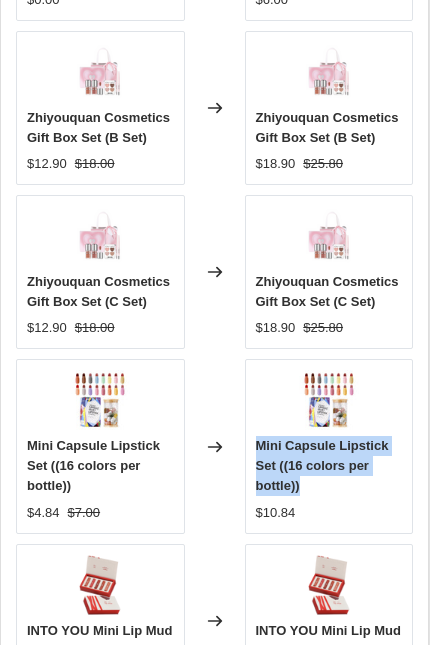click 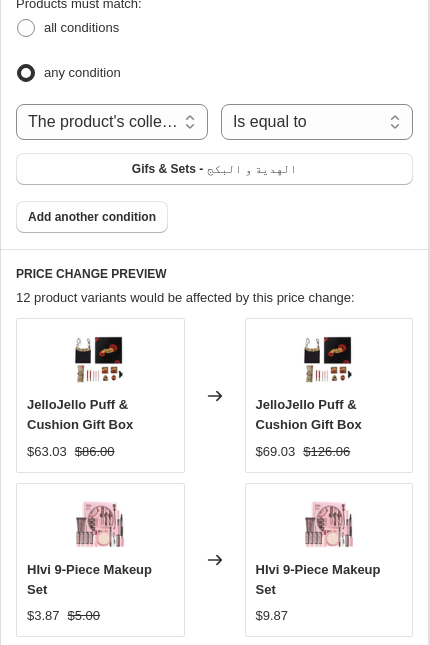 scroll, scrollTop: 1991, scrollLeft: 0, axis: vertical 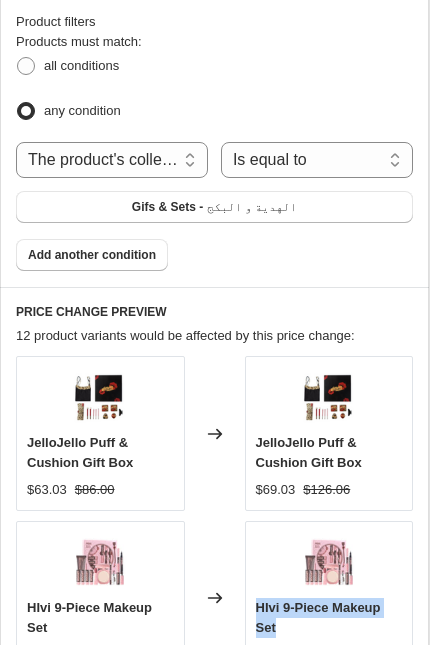 copy on "HIvi 9-Piece Makeup Set" 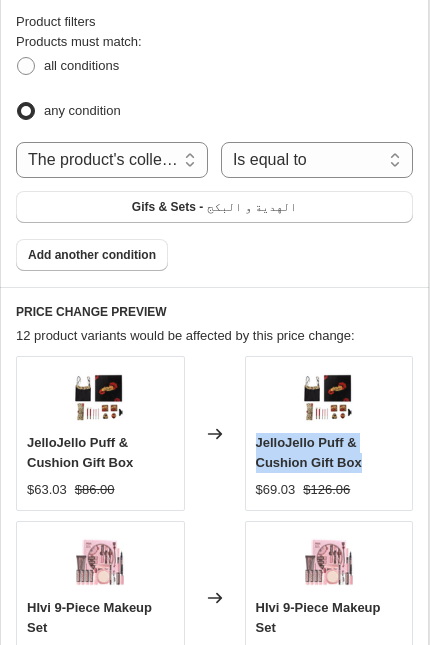 copy on "JelloJello Puff & Cushion Gift Box" 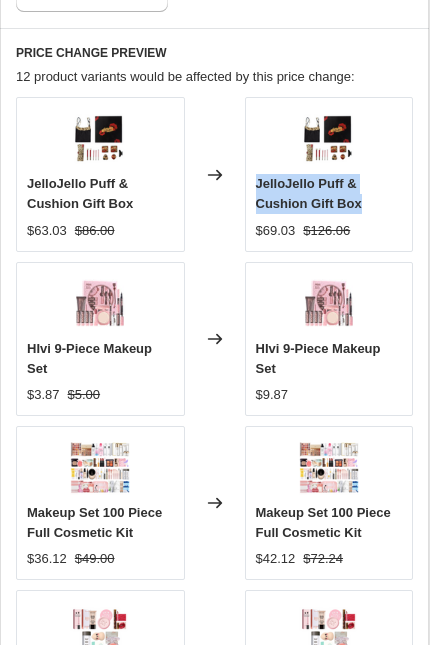 scroll, scrollTop: 2300, scrollLeft: 0, axis: vertical 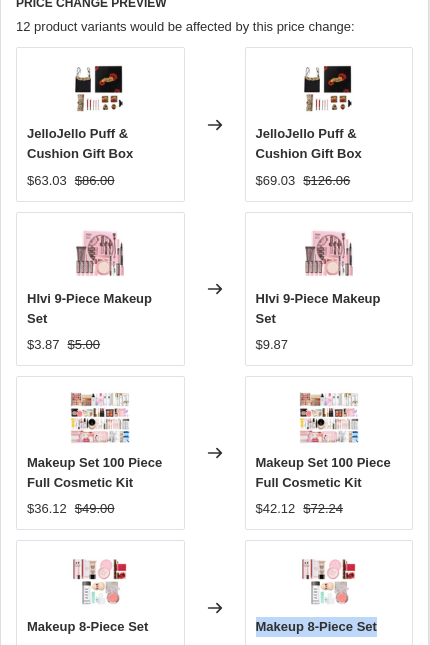 copy on "Makeup 8-Piece Set" 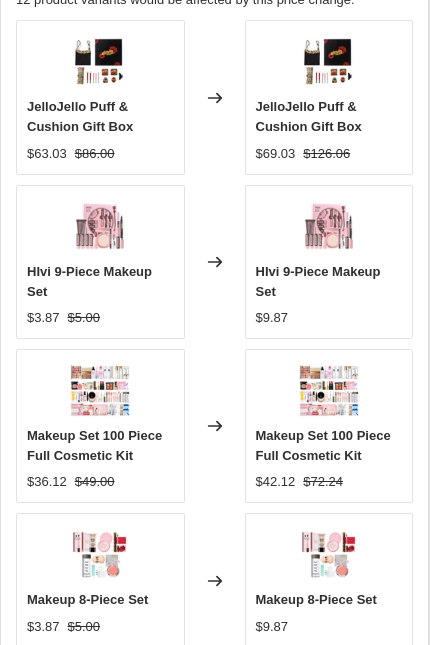 scroll, scrollTop: 2351, scrollLeft: 0, axis: vertical 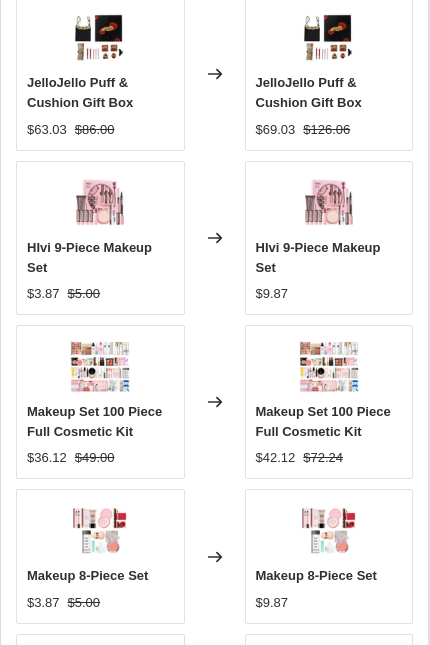 click at bounding box center (63, 820) 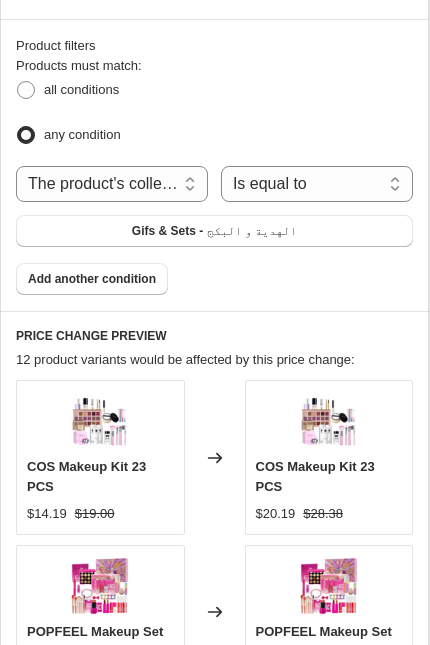 scroll, scrollTop: 1854, scrollLeft: 0, axis: vertical 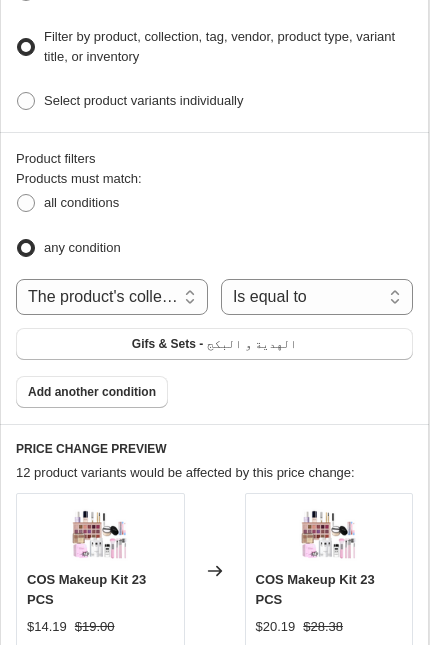 copy on "POPFEEL Makeup Set" 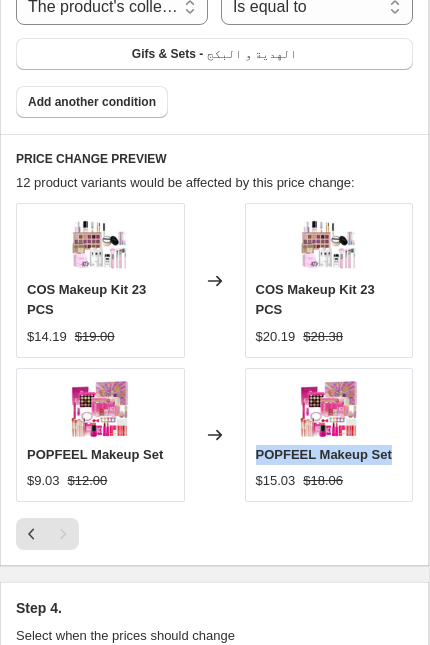 scroll, scrollTop: 2141, scrollLeft: 0, axis: vertical 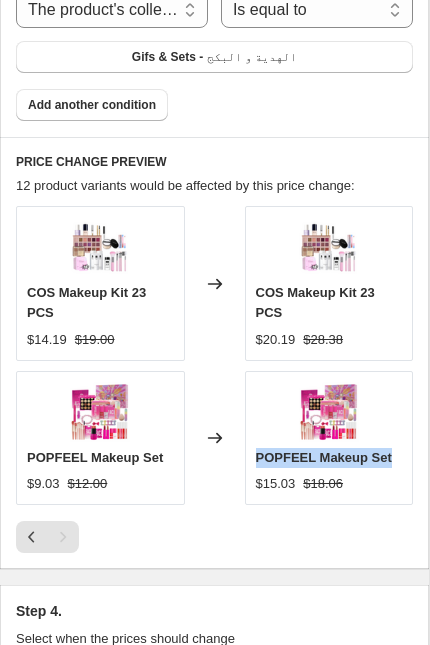 click on "Continue" at bounding box center (391, 832) 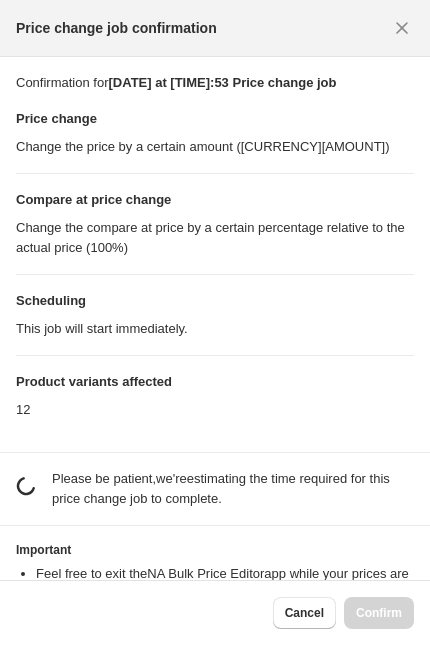 scroll, scrollTop: 0, scrollLeft: 0, axis: both 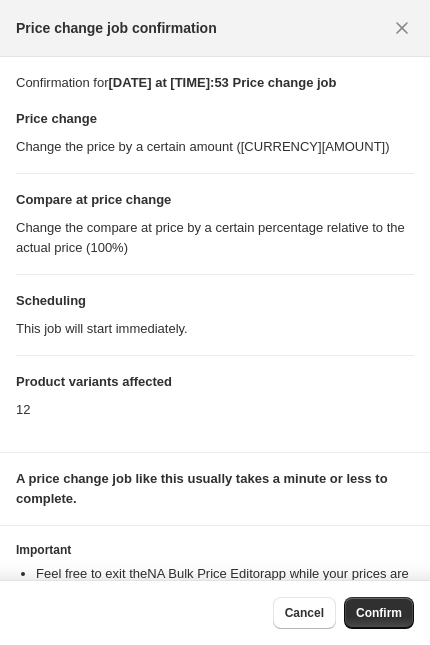 click on "$14.42
Confirmation for  [DATE] at [TIME]:53 Price change job Price change Change the price by a certain amount ([CURRENCY][AMOUNT]) Compare at price change Change the compare at price by a certain percentage relative to the actual price (100%) Scheduling This job will start immediately. Product variants affected 12" at bounding box center [215, 254] 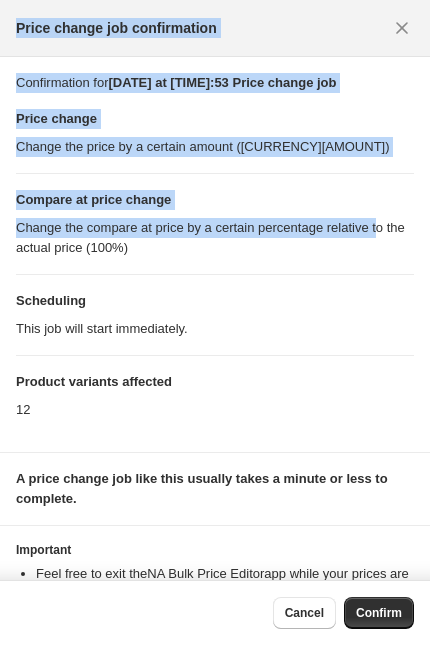 click on "Product variants affected" at bounding box center [215, 377] 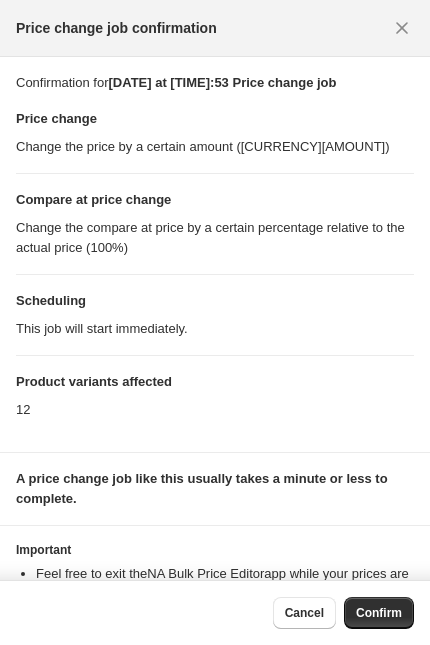 click on "12" at bounding box center [215, 418] 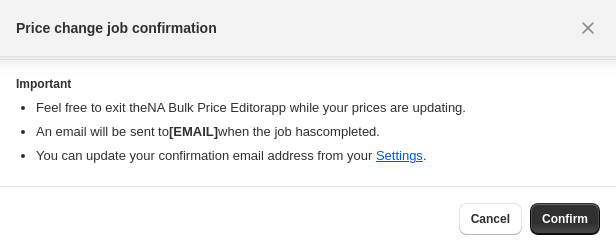 scroll, scrollTop: 354, scrollLeft: 0, axis: vertical 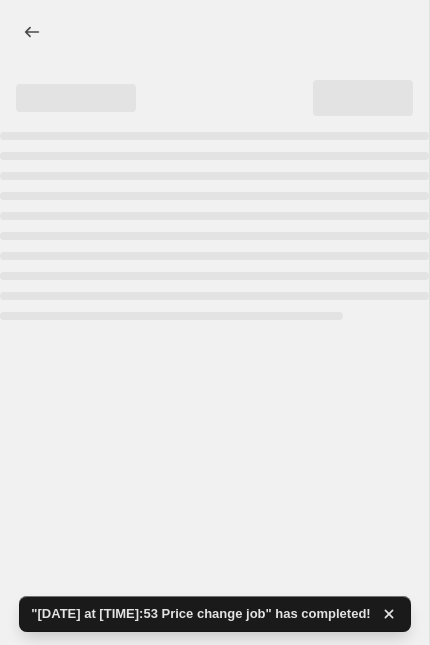 select on "by" 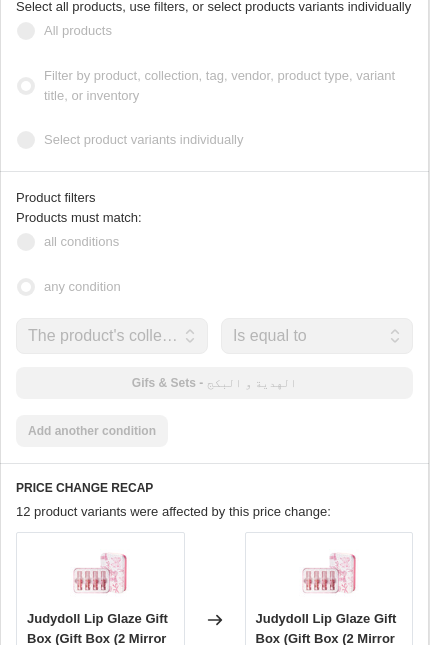 scroll, scrollTop: 2110, scrollLeft: 0, axis: vertical 